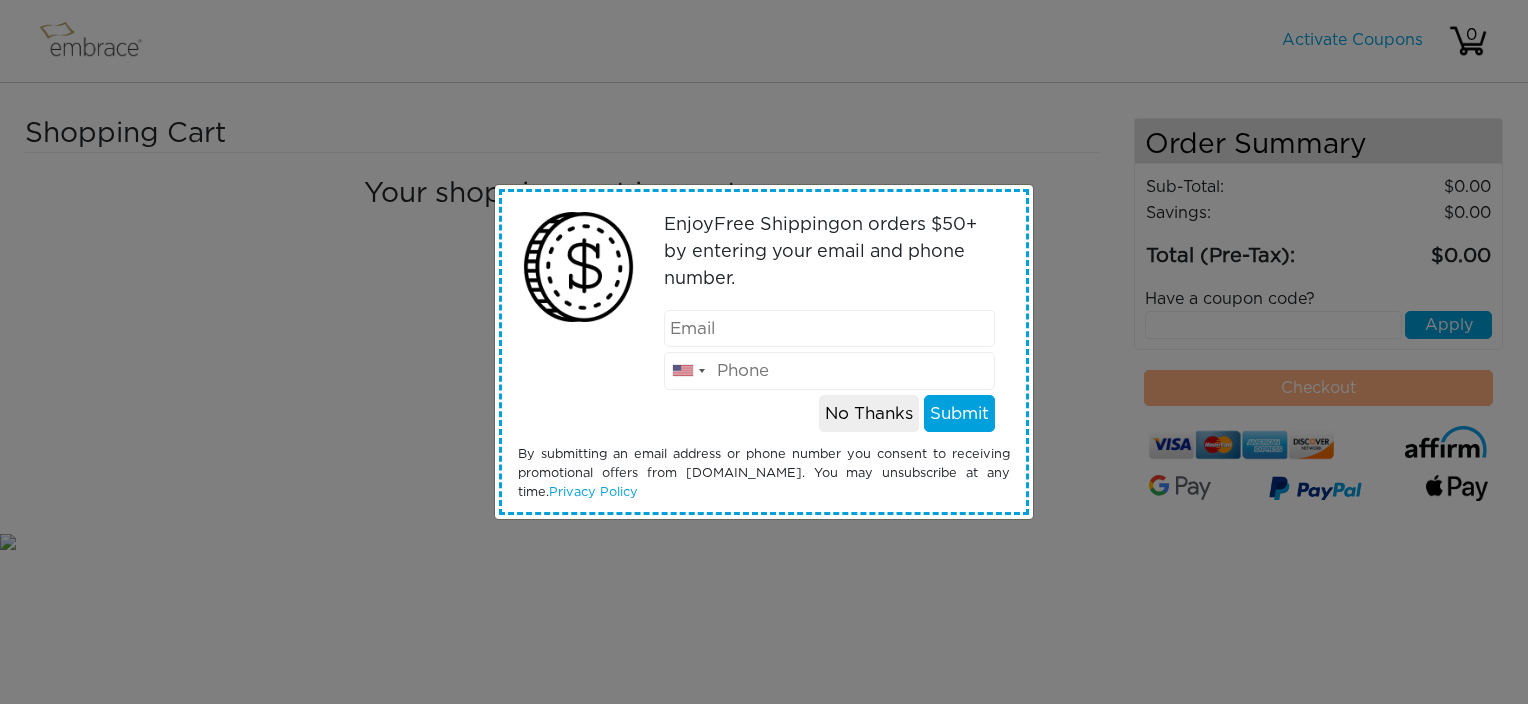 scroll, scrollTop: 0, scrollLeft: 0, axis: both 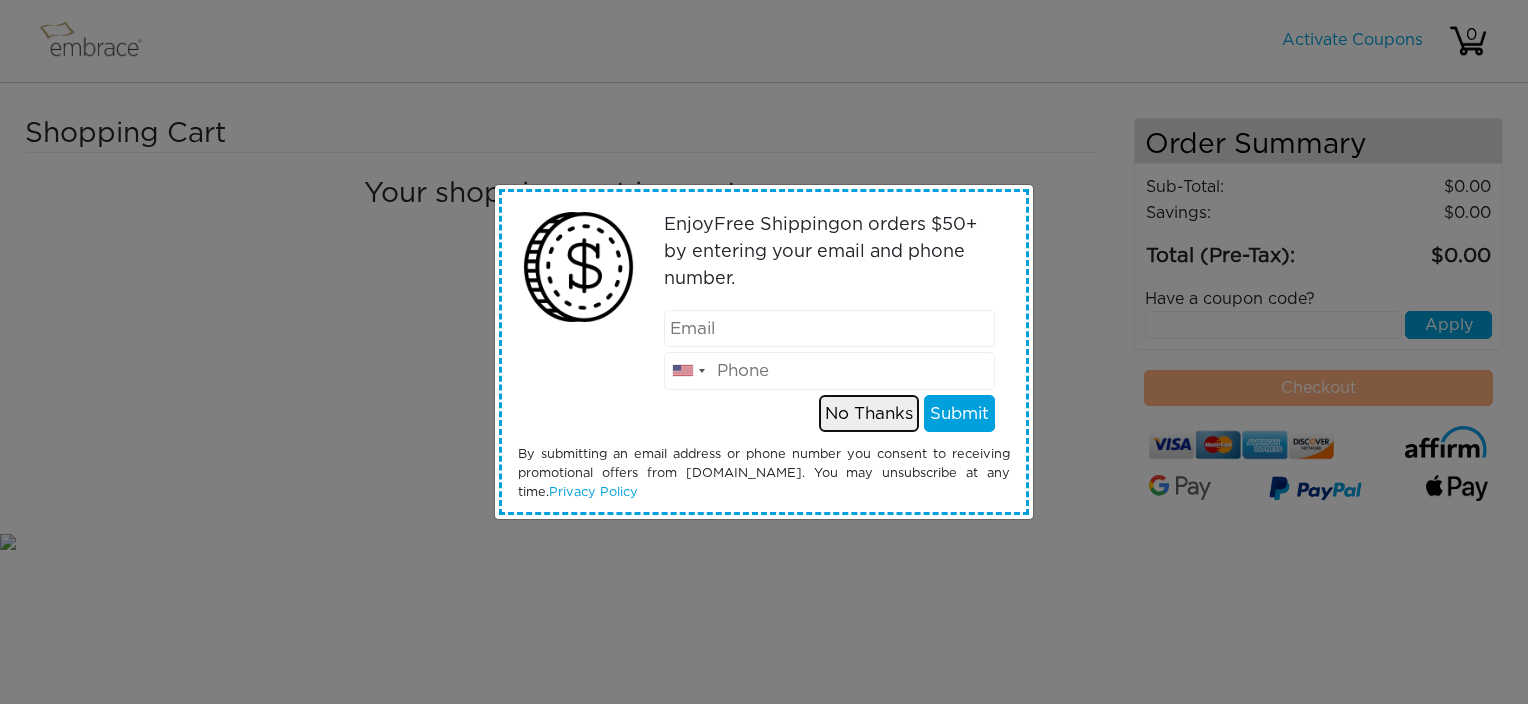 click on "No Thanks" at bounding box center [869, 414] 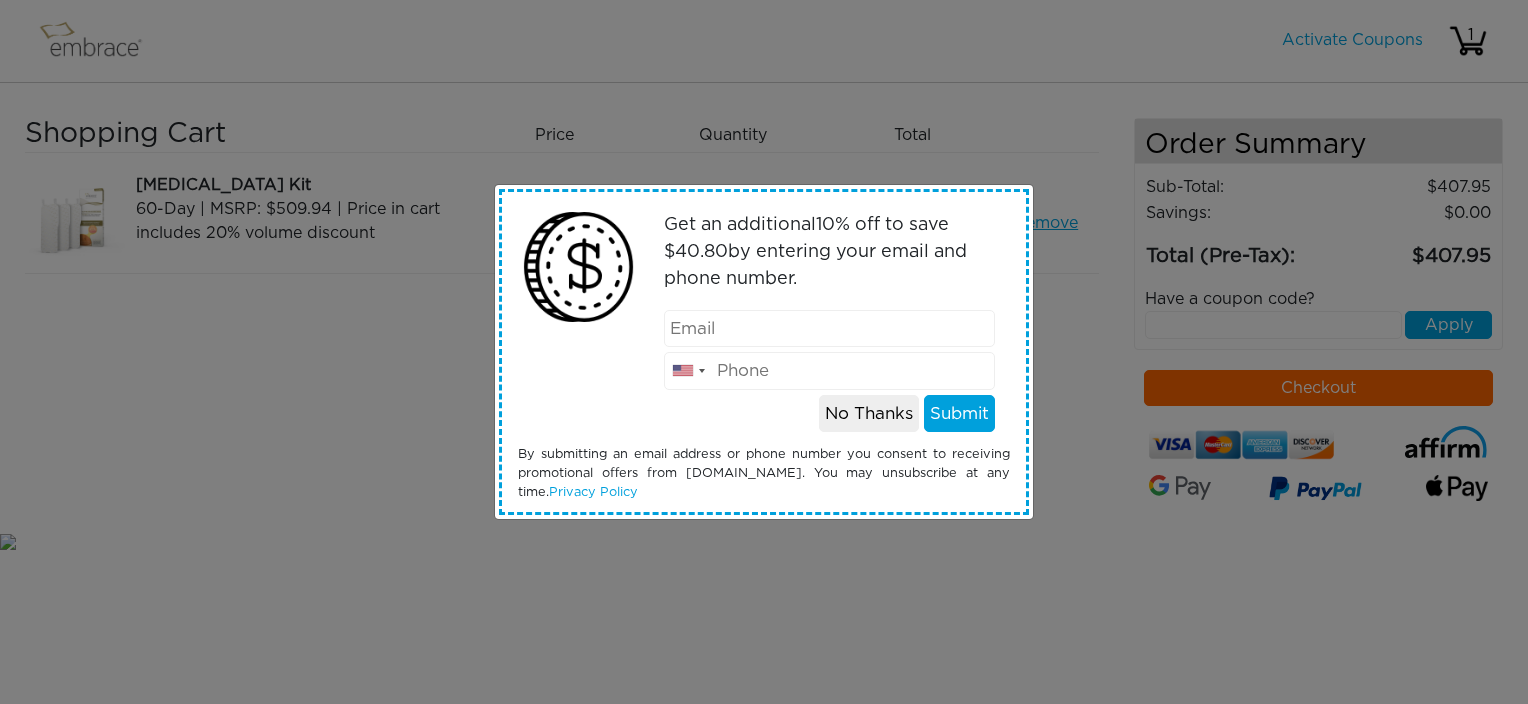 scroll, scrollTop: 0, scrollLeft: 0, axis: both 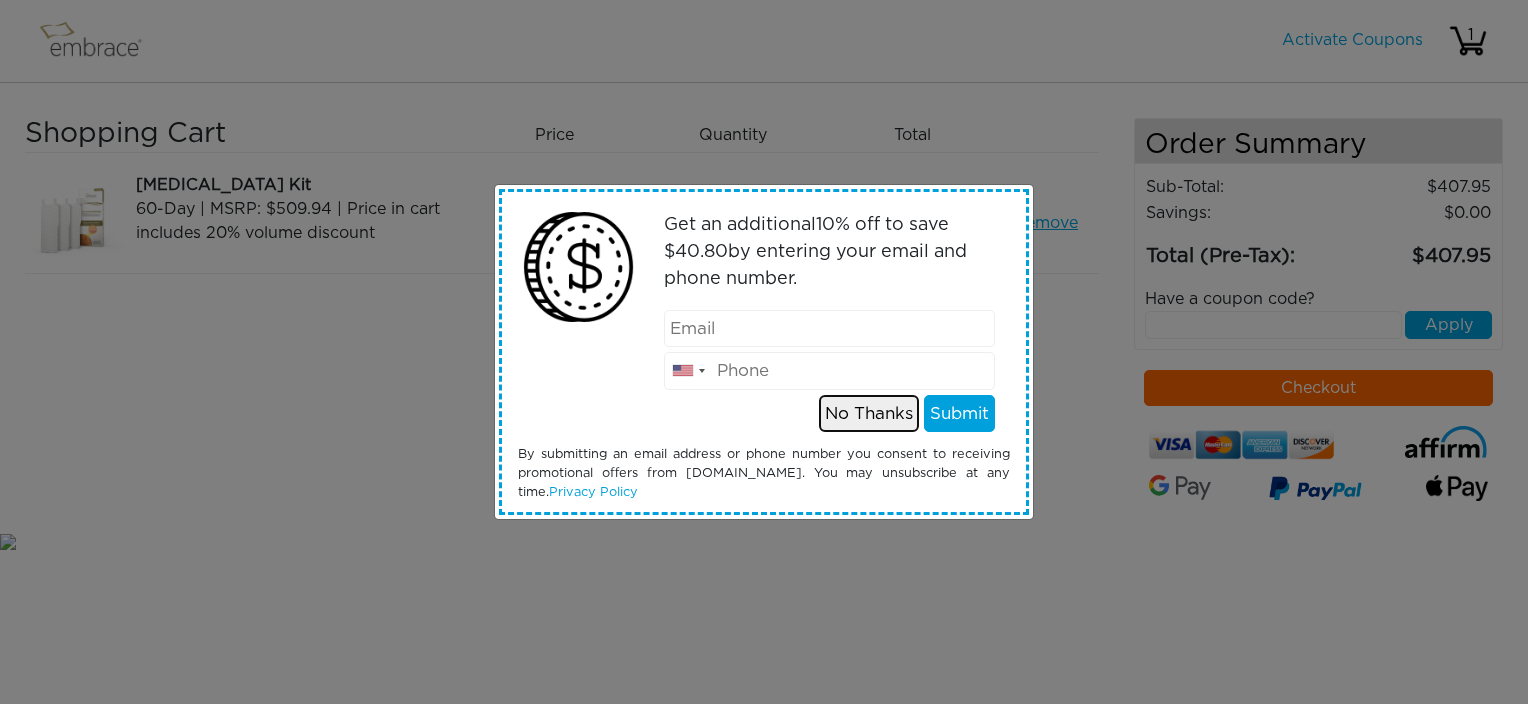 click on "No Thanks" at bounding box center [869, 414] 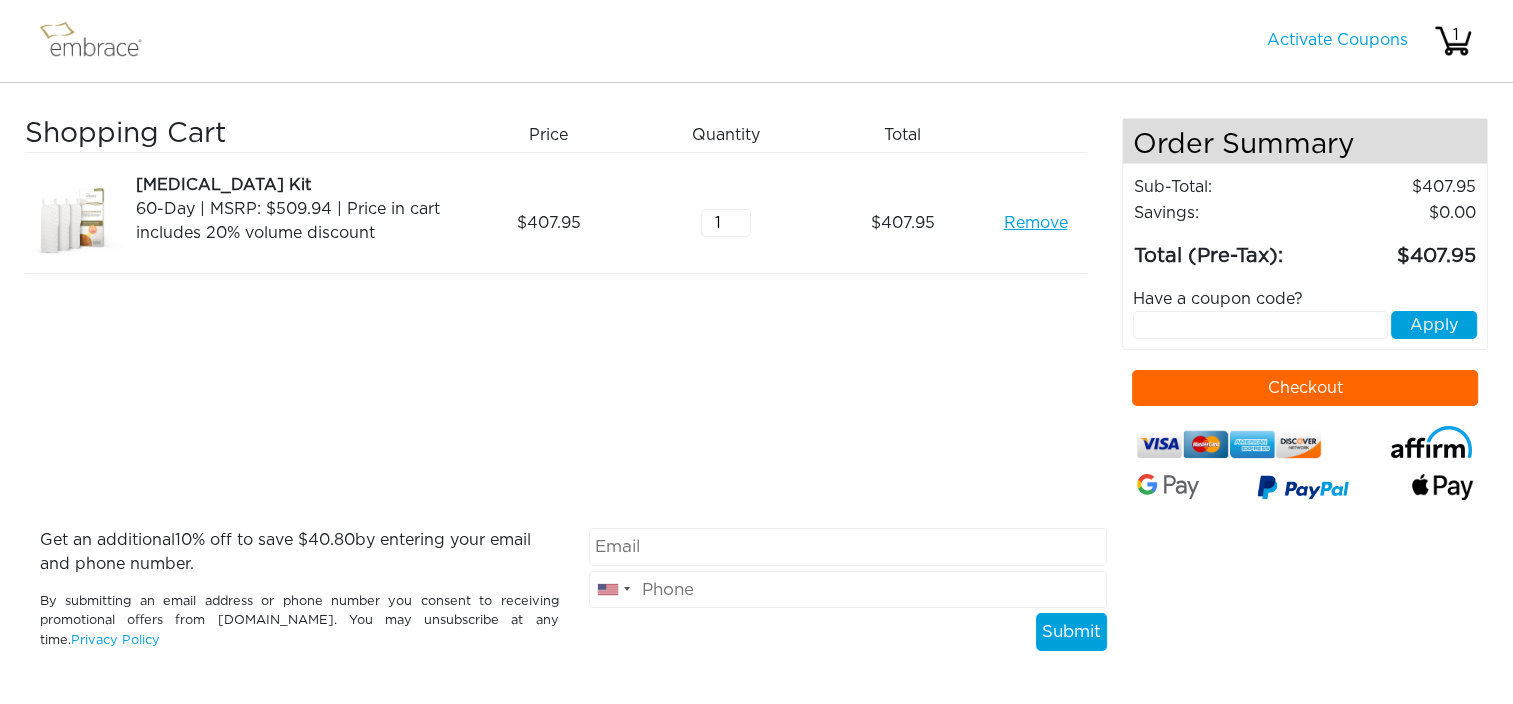click on "Checkout" at bounding box center [1305, 388] 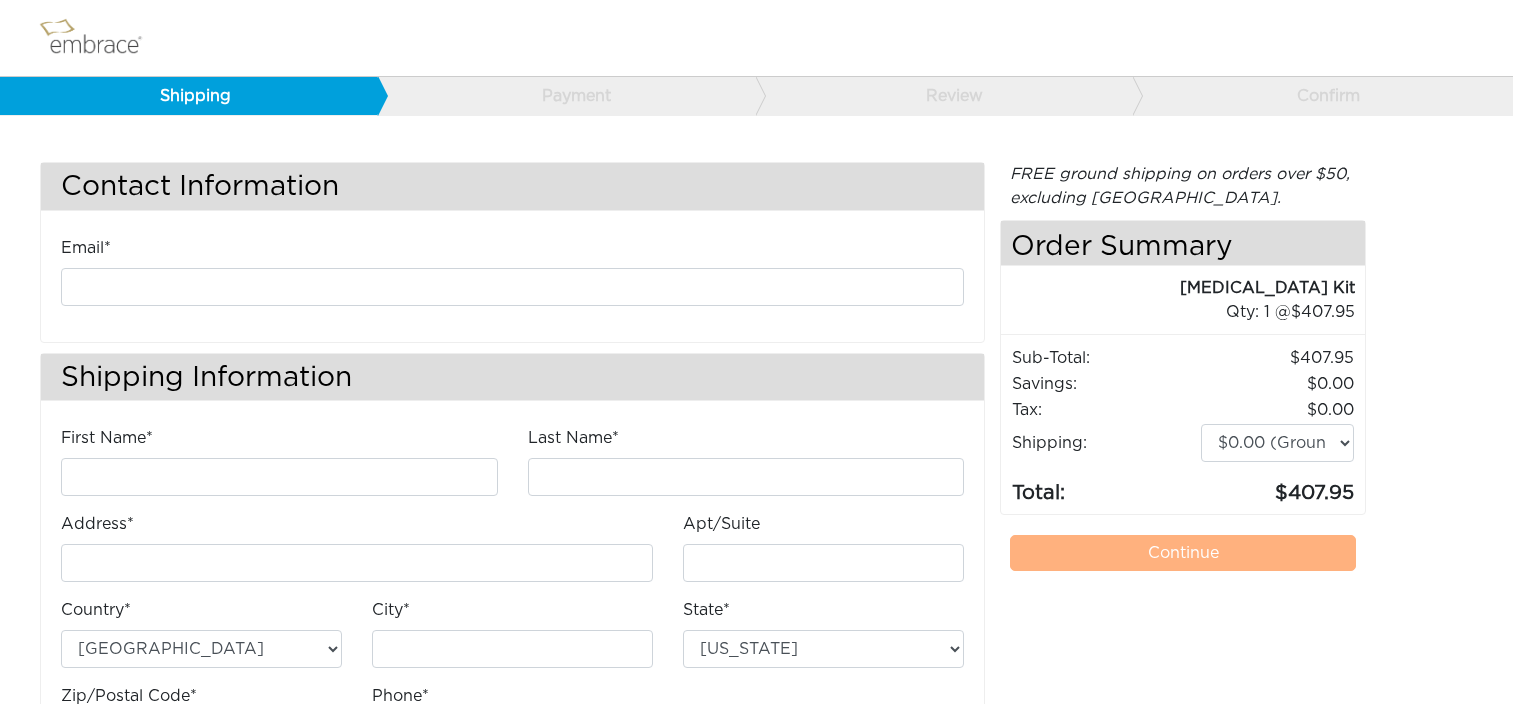 scroll, scrollTop: 0, scrollLeft: 0, axis: both 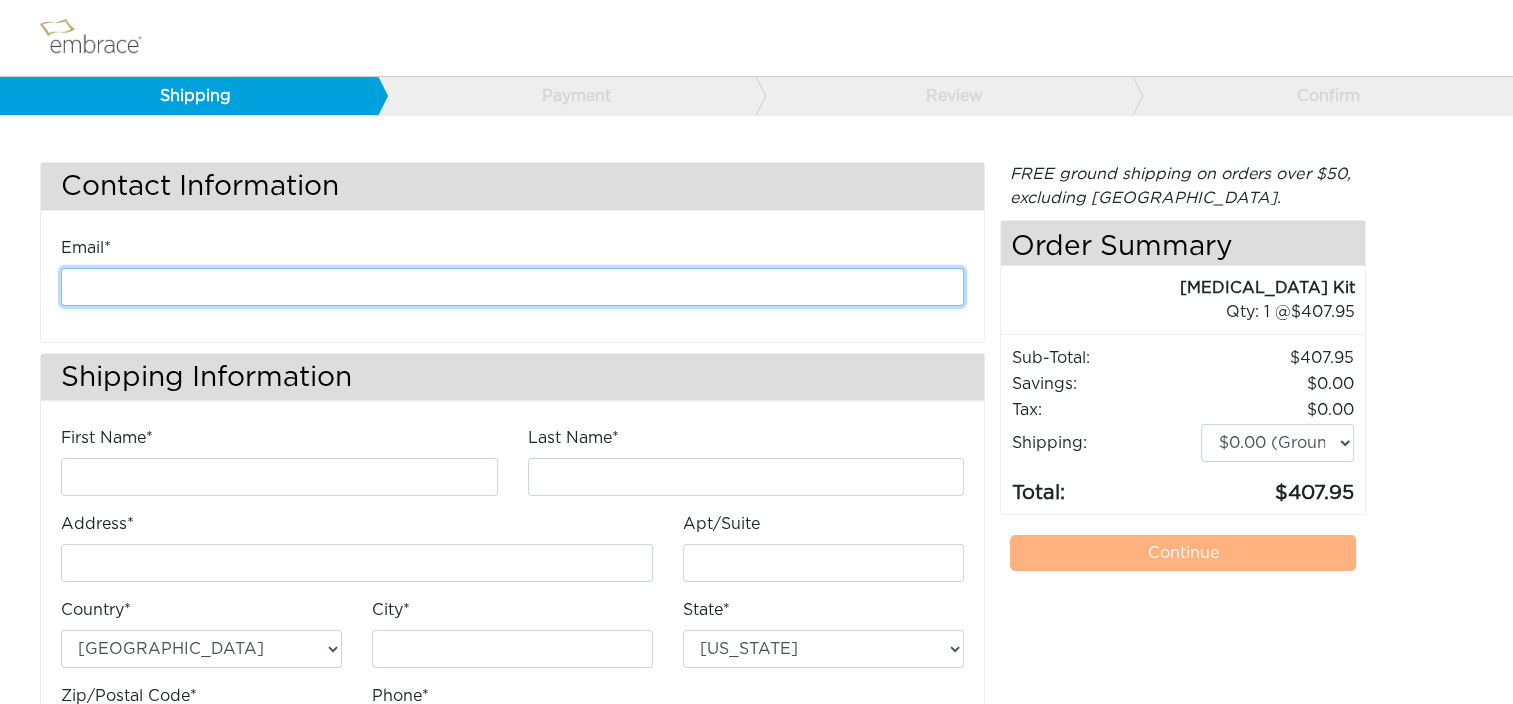 click at bounding box center [512, 287] 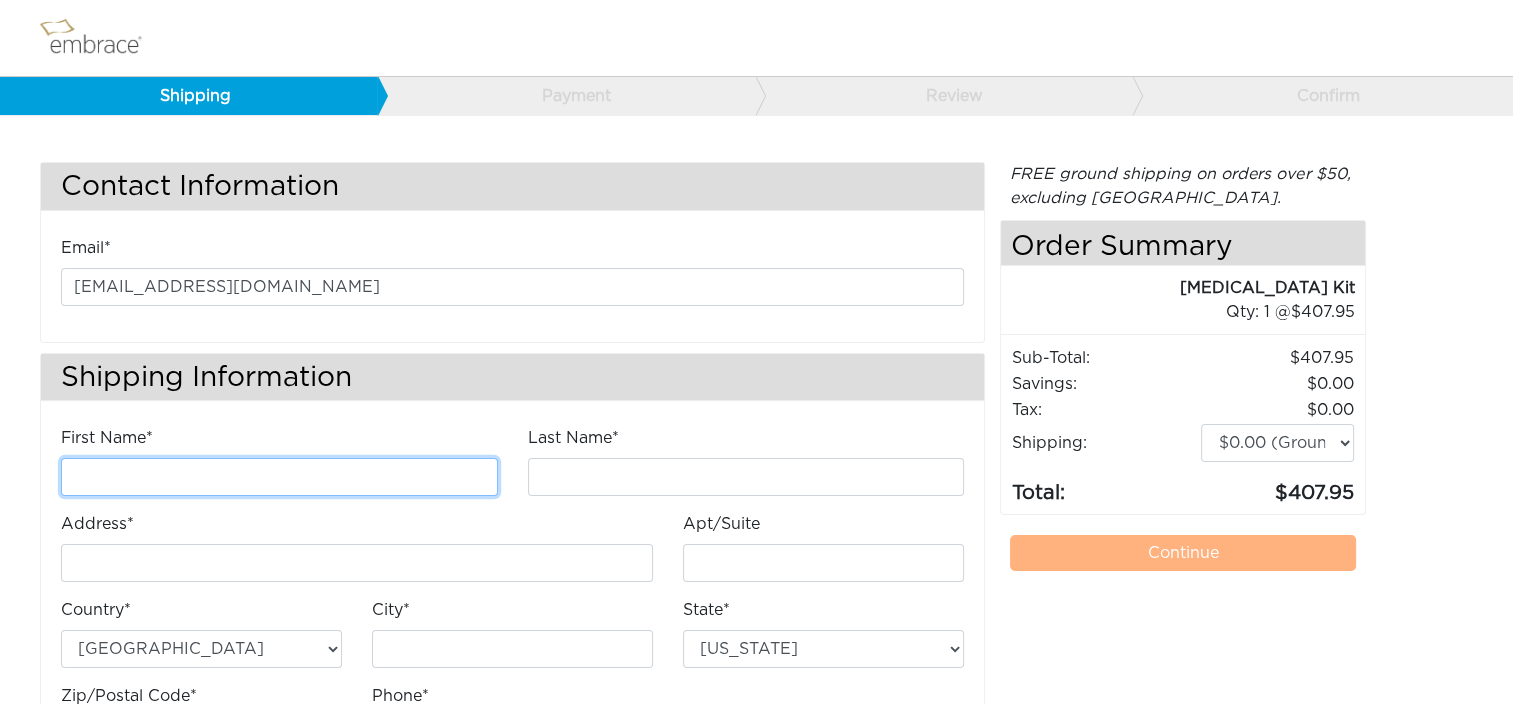 type on "Kathleen" 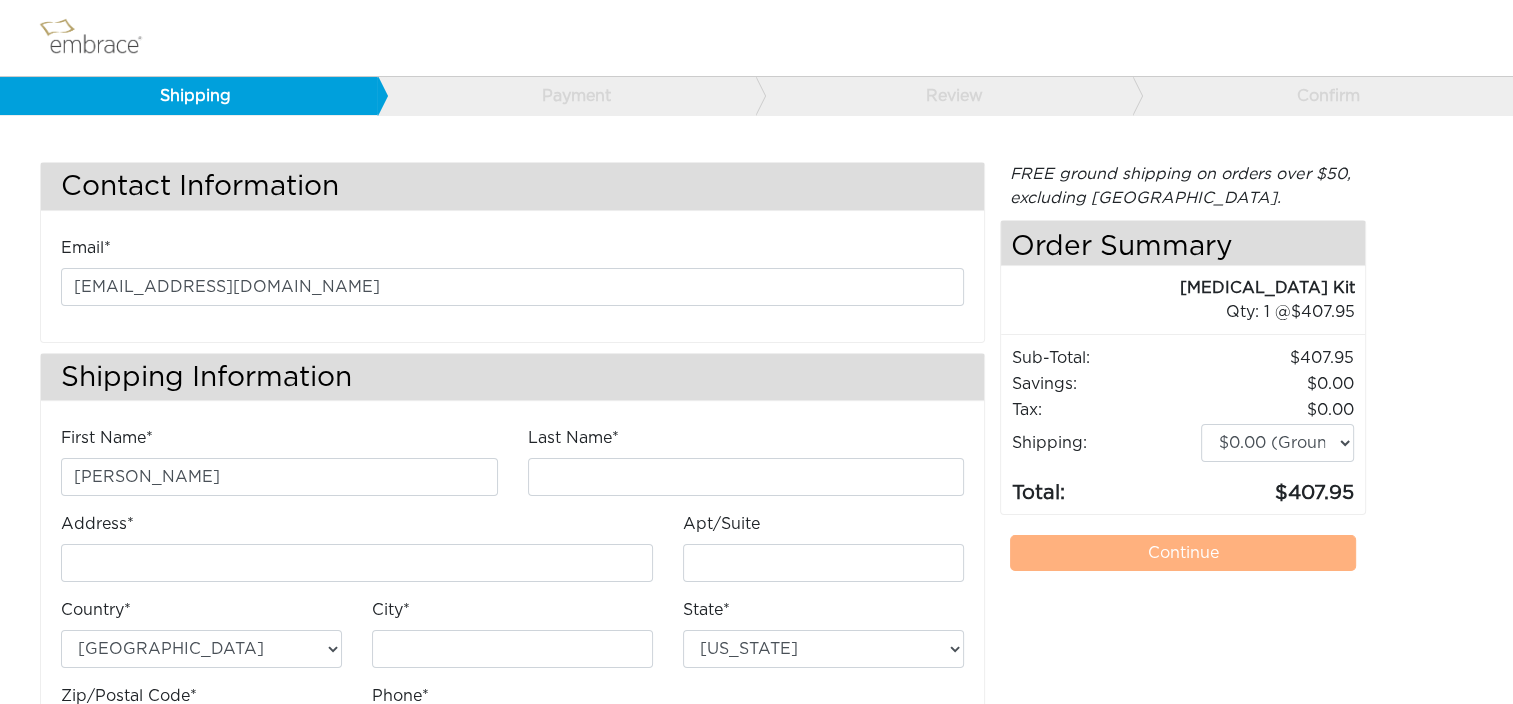 type on "Anderson" 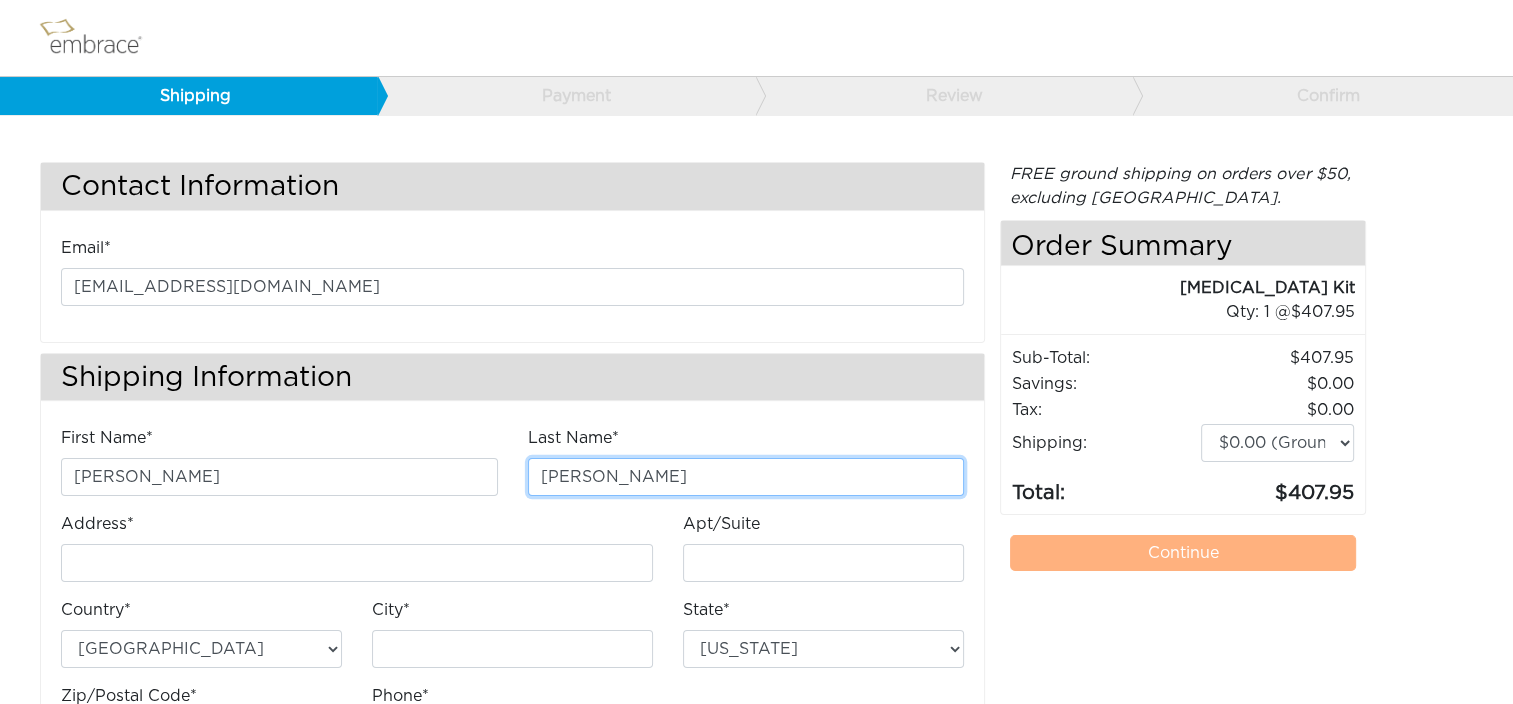 type on "4200 Lafayette Center Drive" 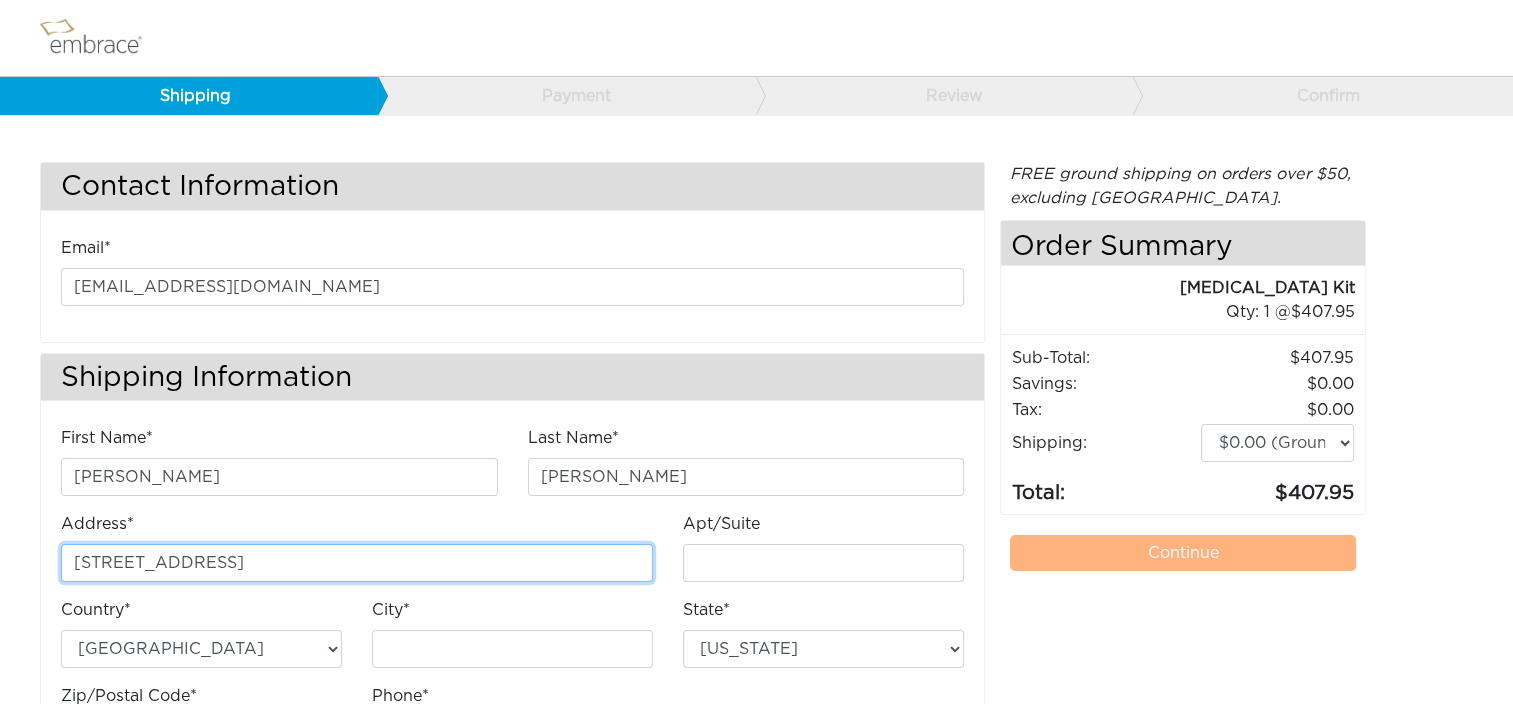 type on "J" 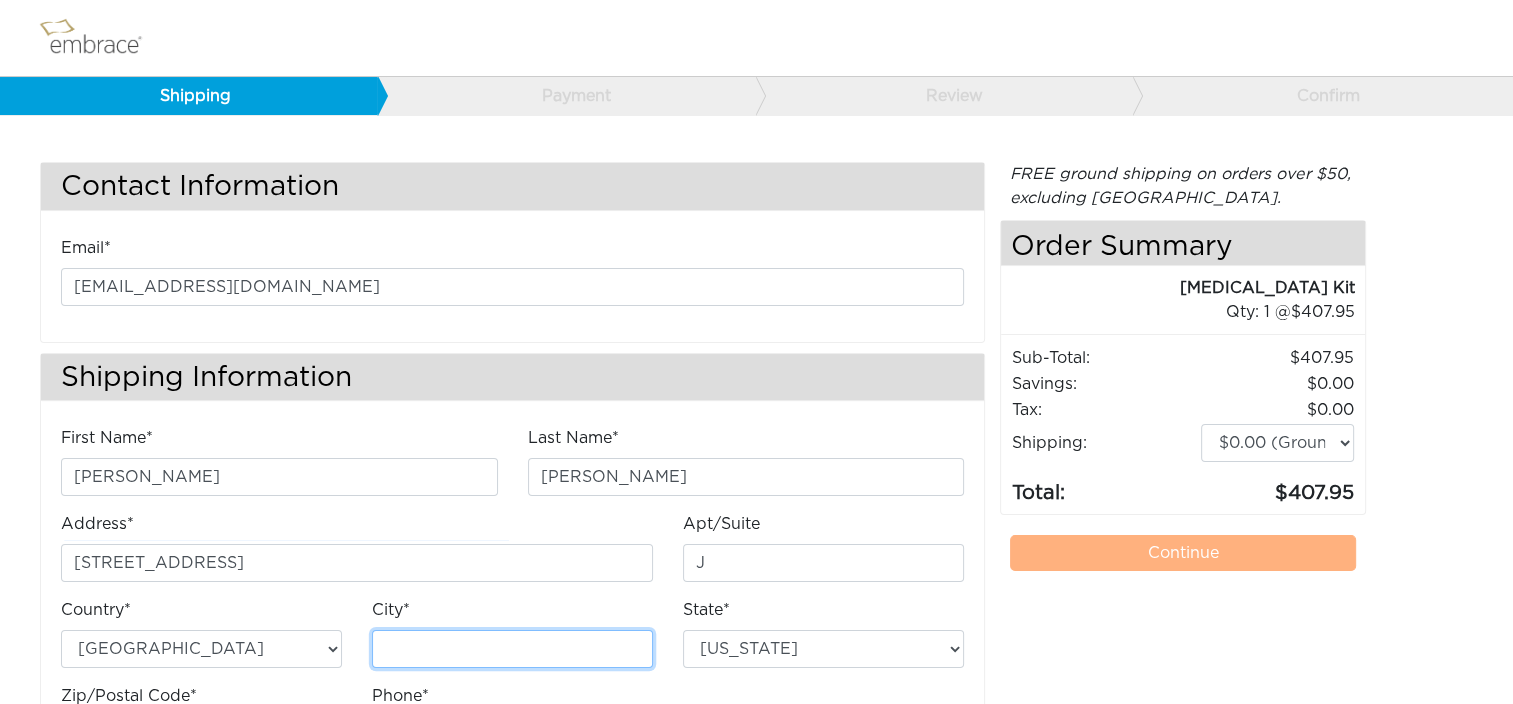 type on "Chantilly" 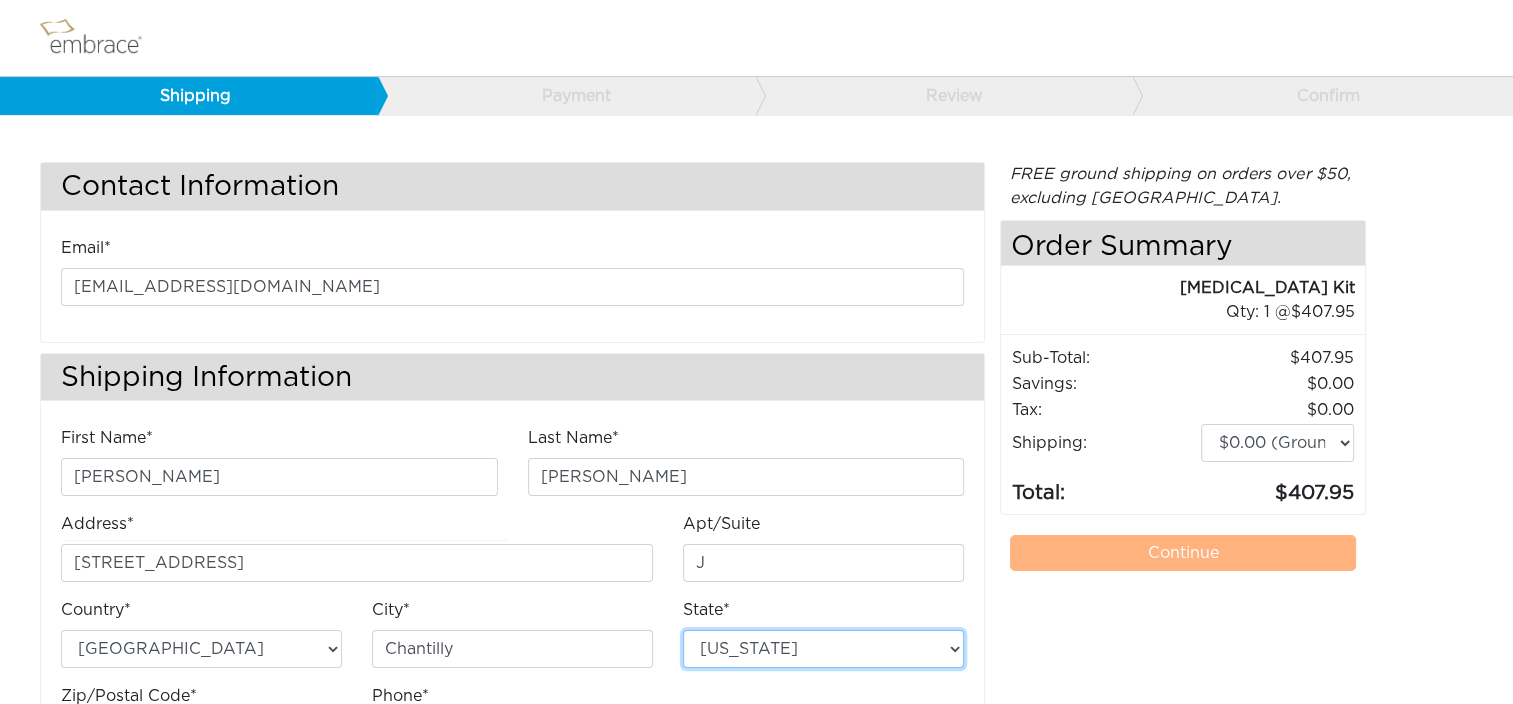 select on "VA" 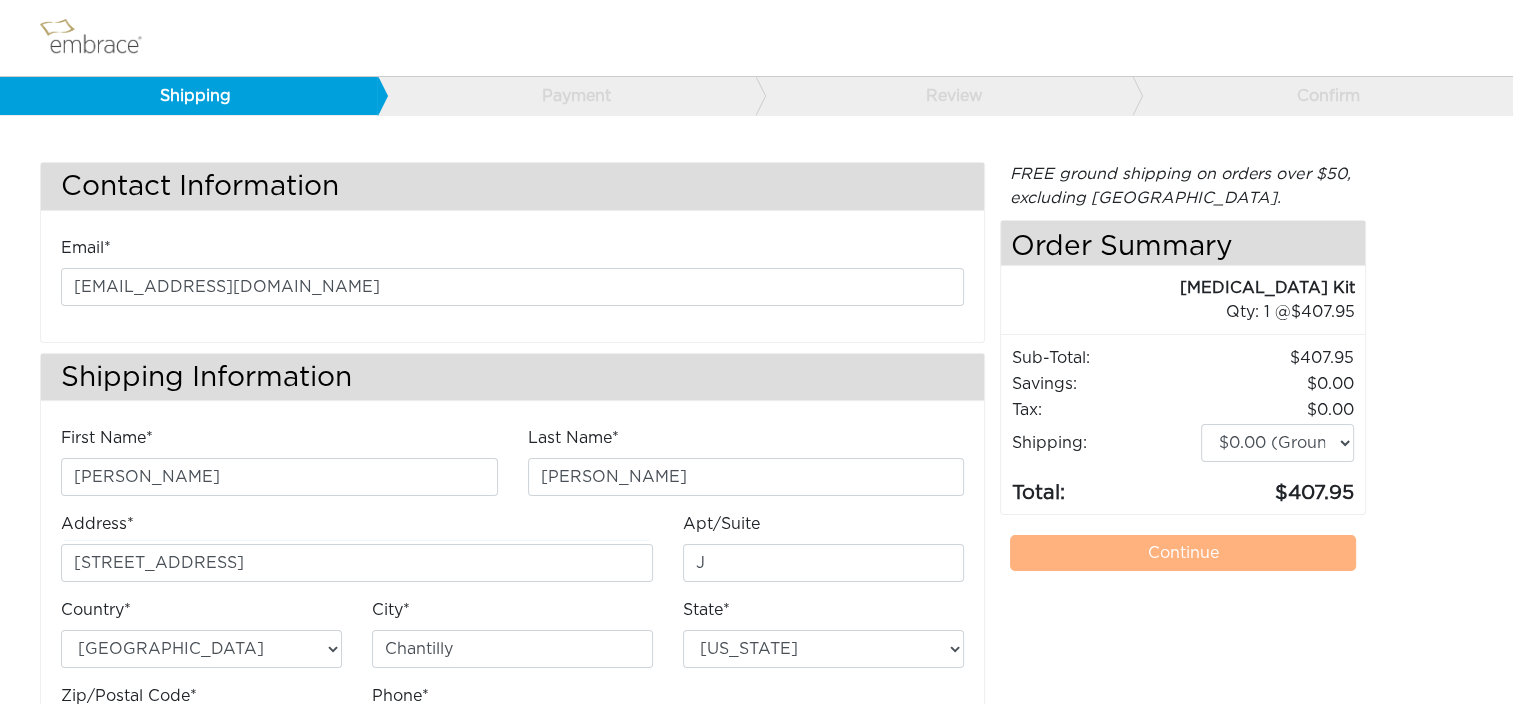 type on "20151" 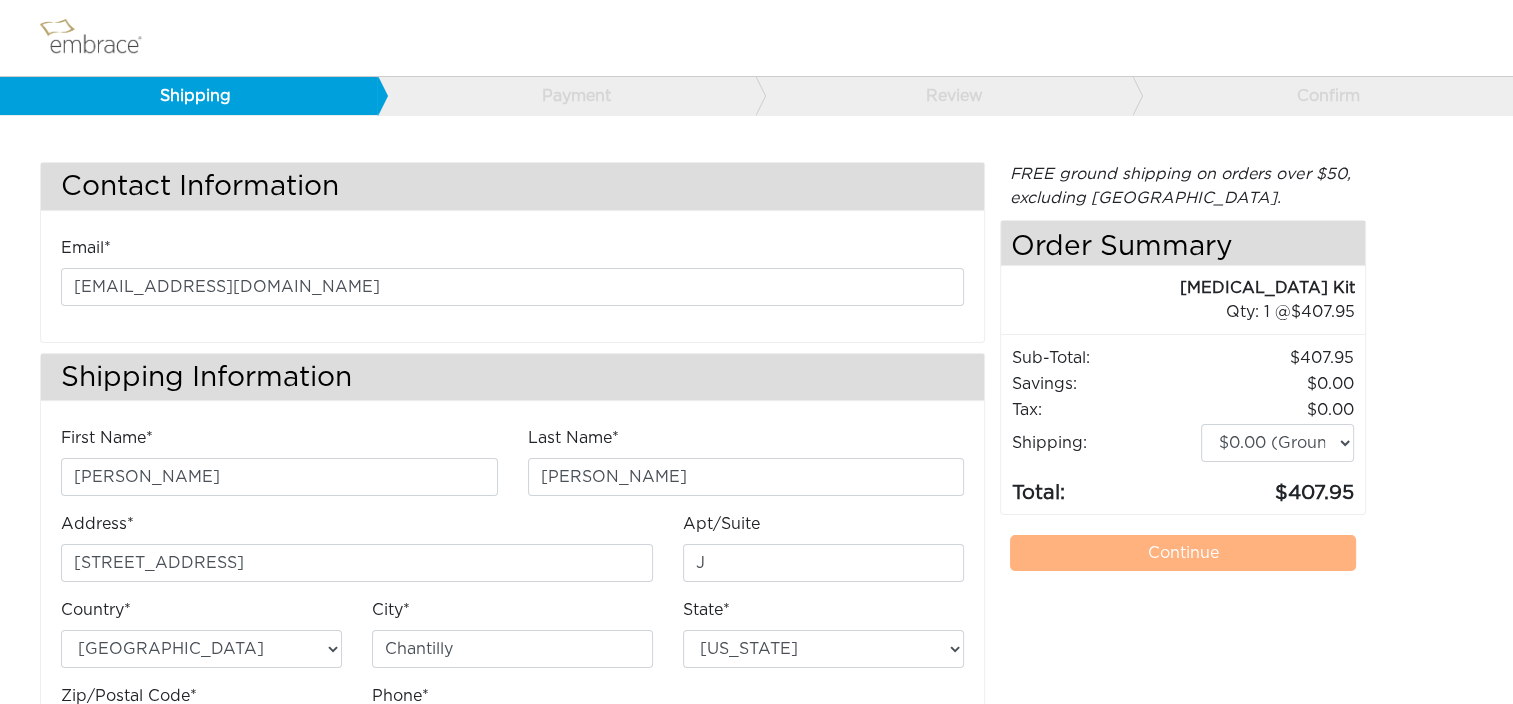 type on "7034490520" 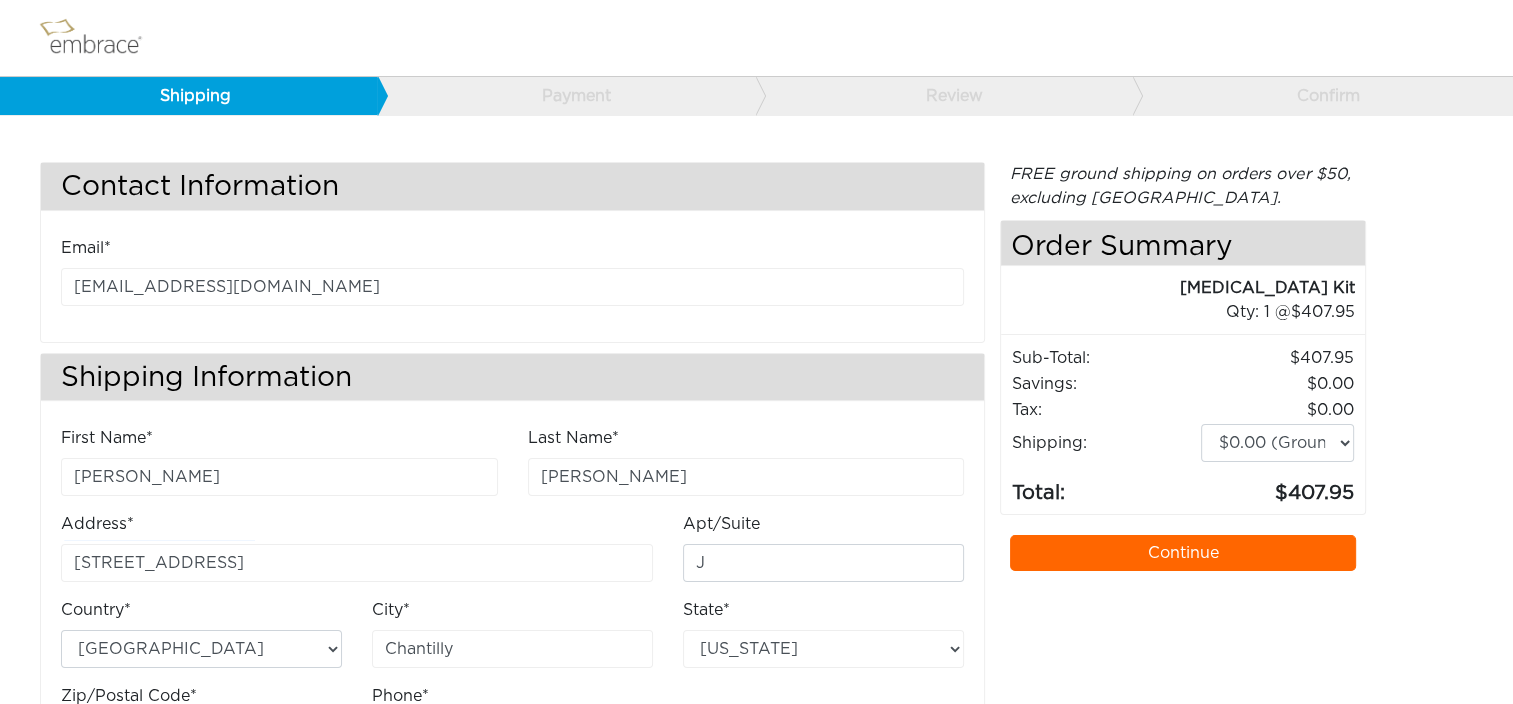 click on "Continue" at bounding box center (1183, 553) 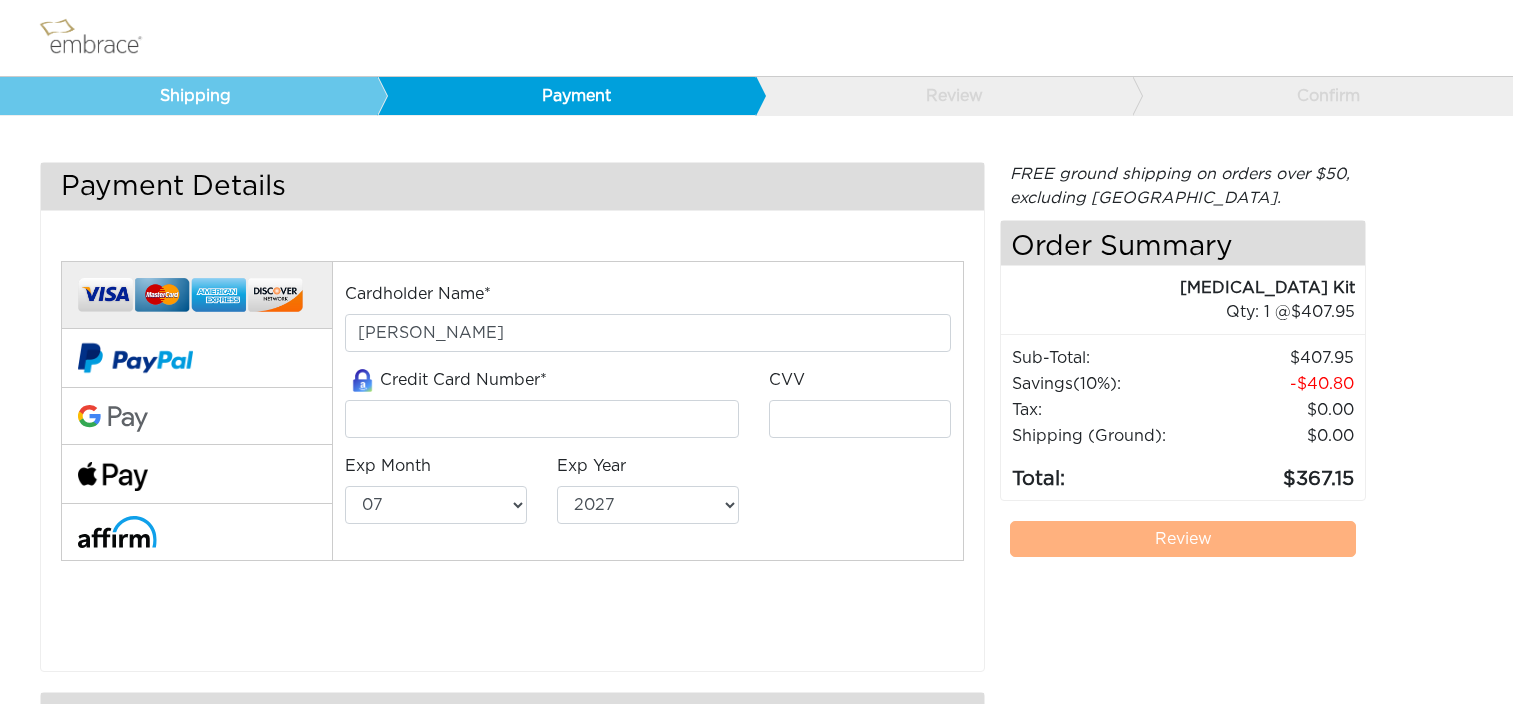 select on "7" 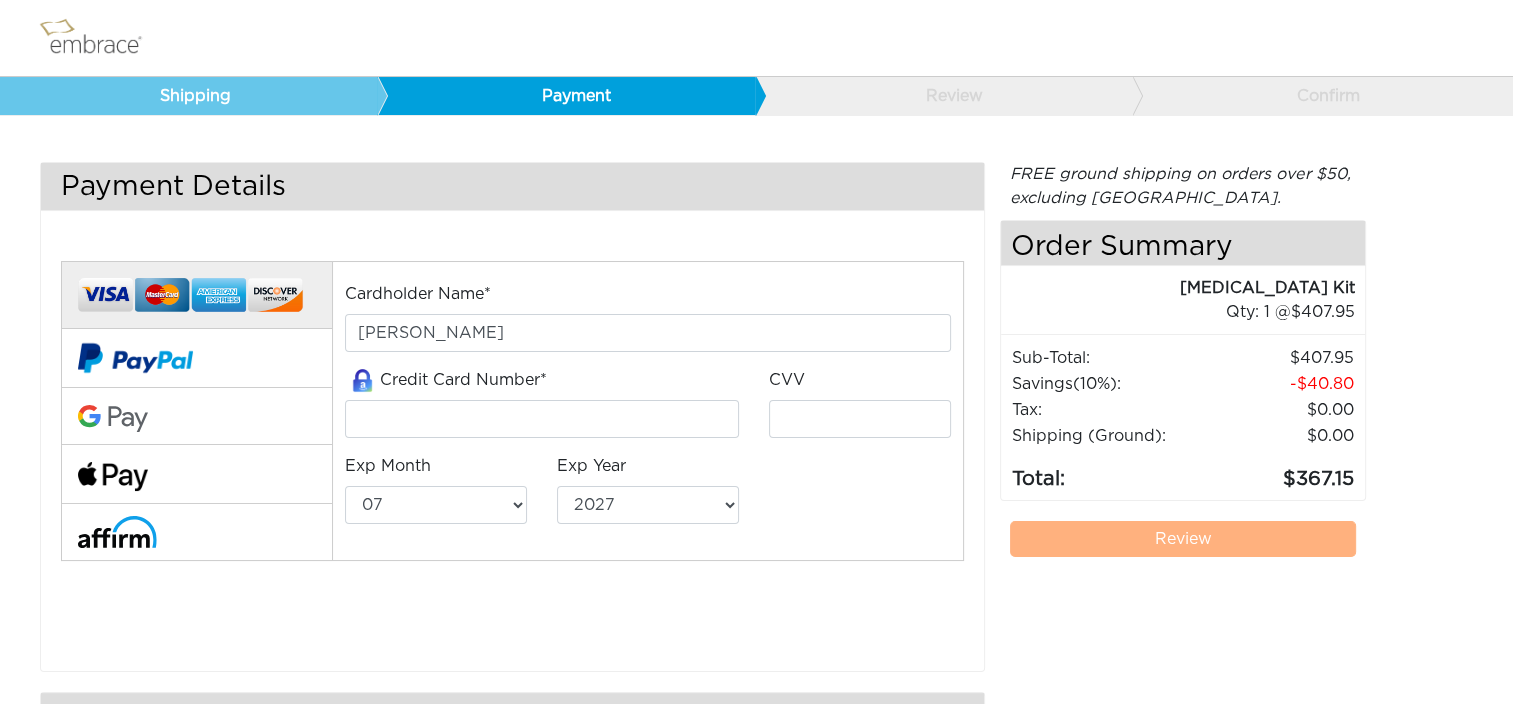 scroll, scrollTop: 0, scrollLeft: 0, axis: both 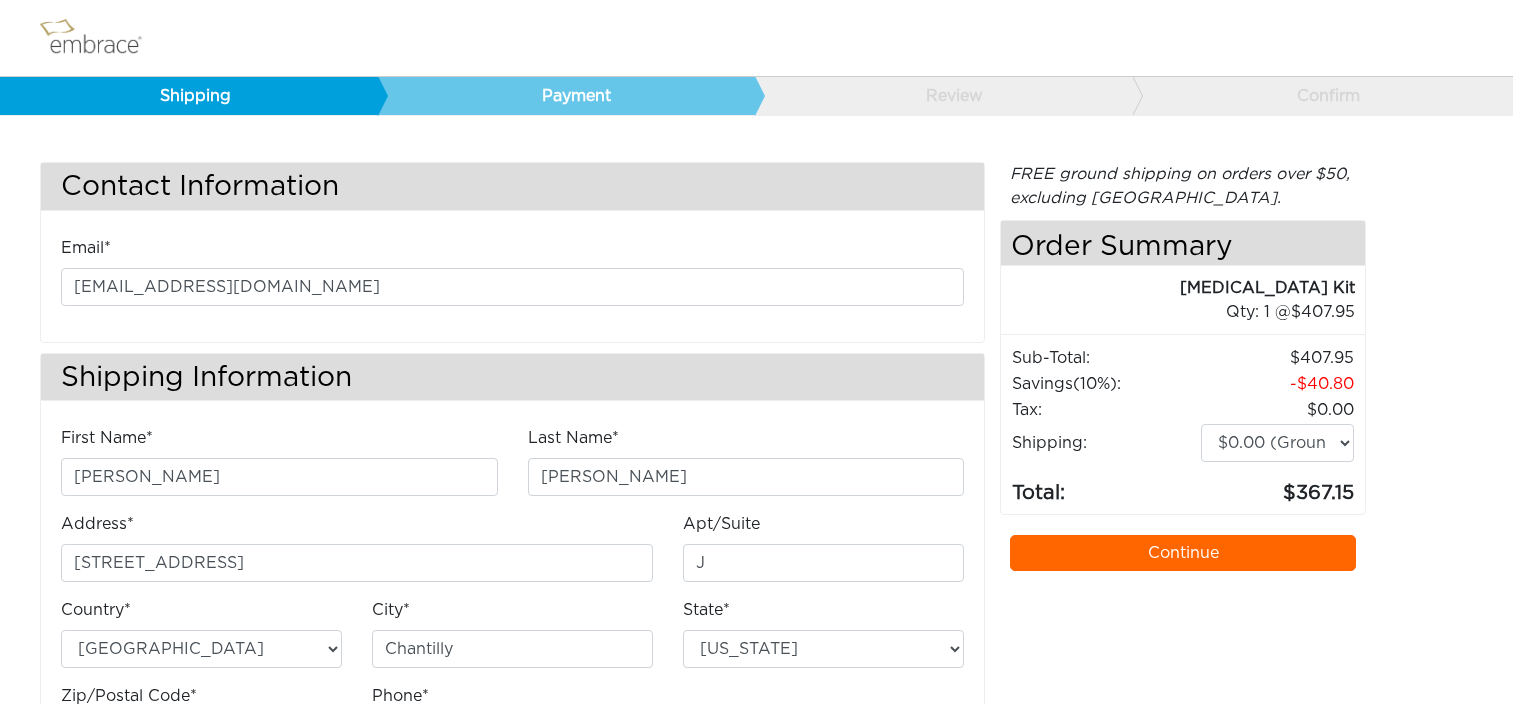 select on "VA" 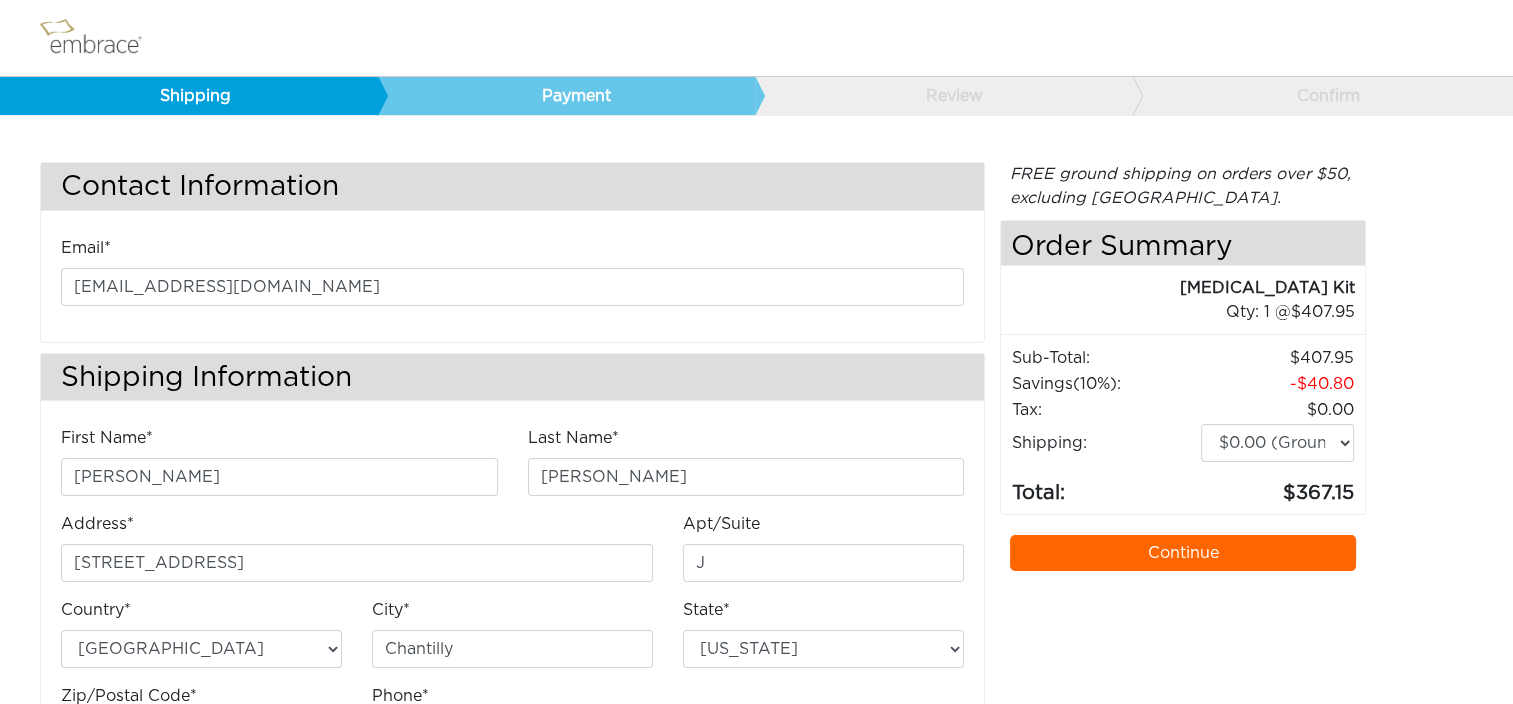 scroll, scrollTop: 0, scrollLeft: 0, axis: both 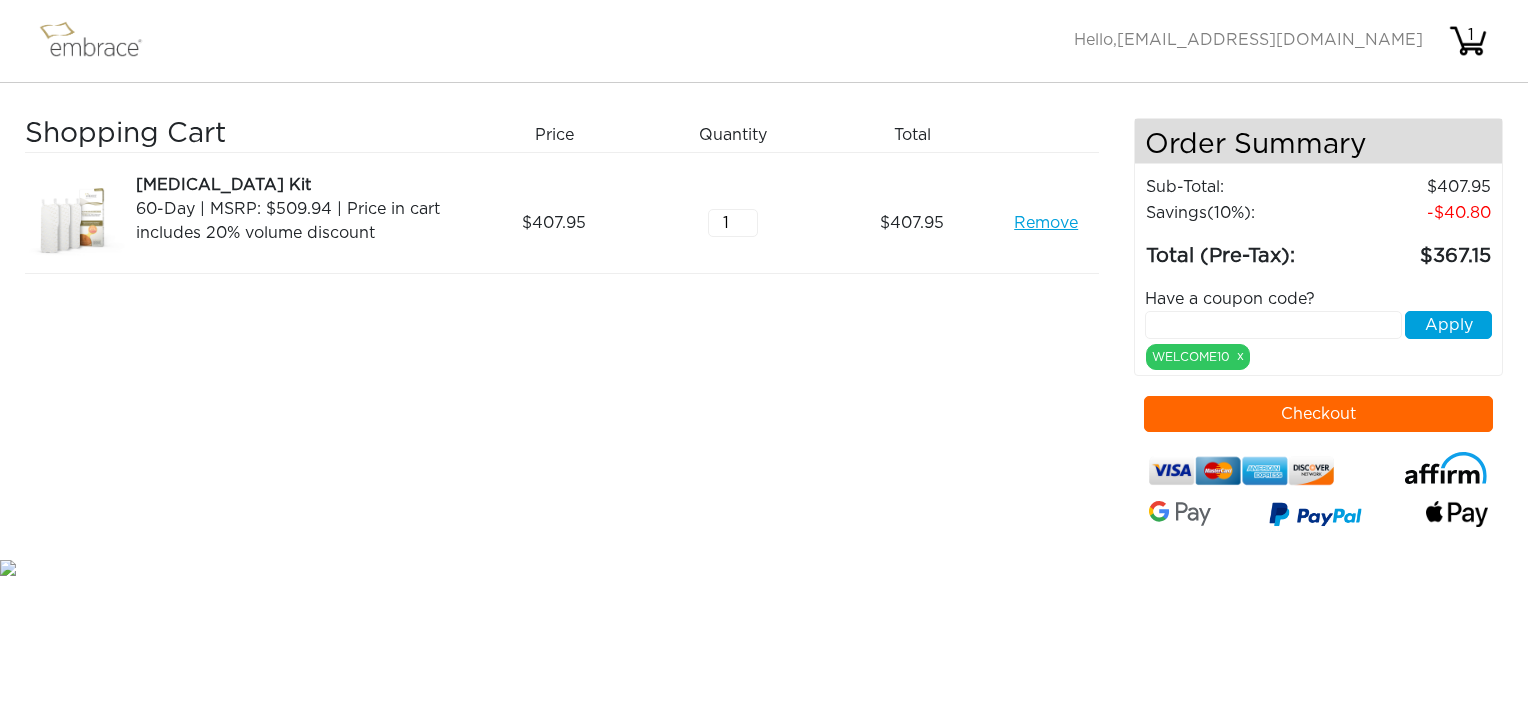 click on "Remove" at bounding box center [1046, 223] 